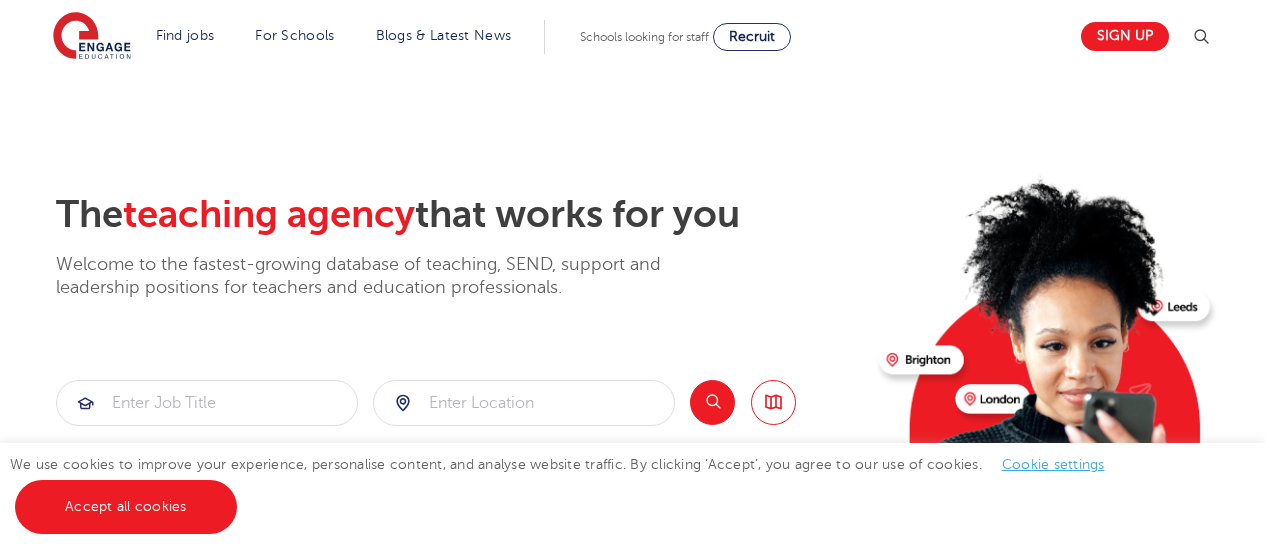 scroll, scrollTop: 0, scrollLeft: 0, axis: both 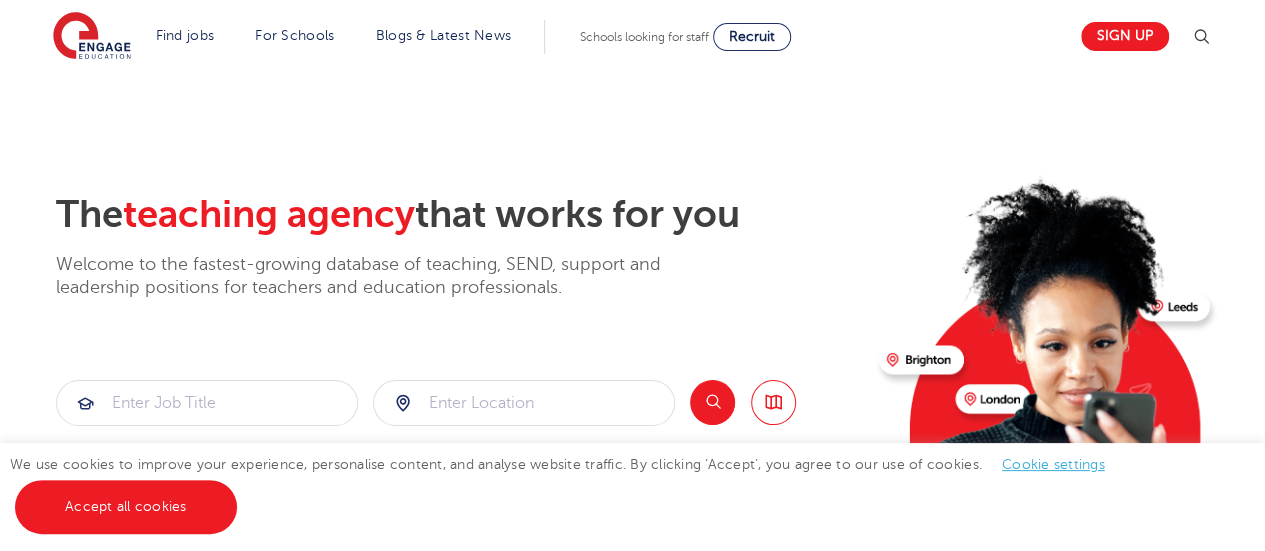 click on "Accept all cookies" at bounding box center [126, 507] 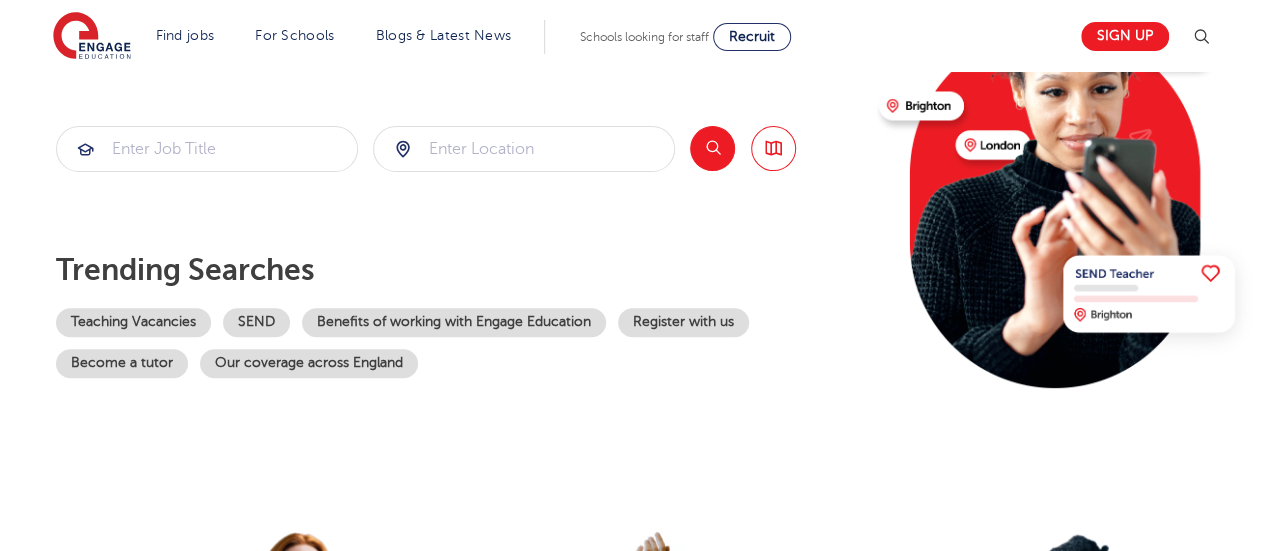 scroll, scrollTop: 266, scrollLeft: 0, axis: vertical 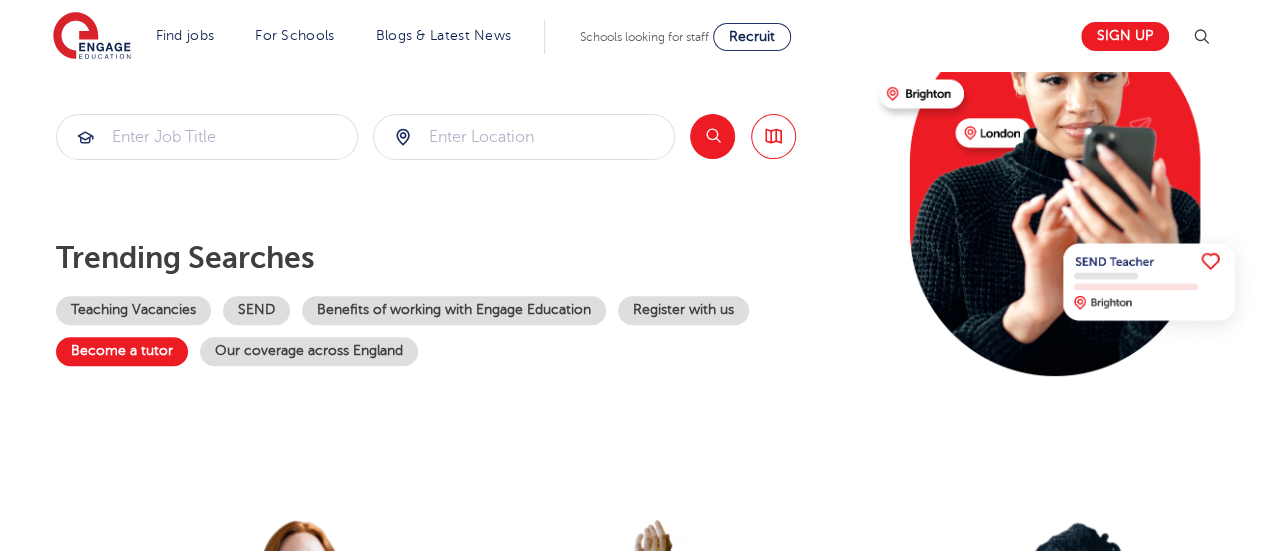 click on "Become a tutor" at bounding box center [122, 351] 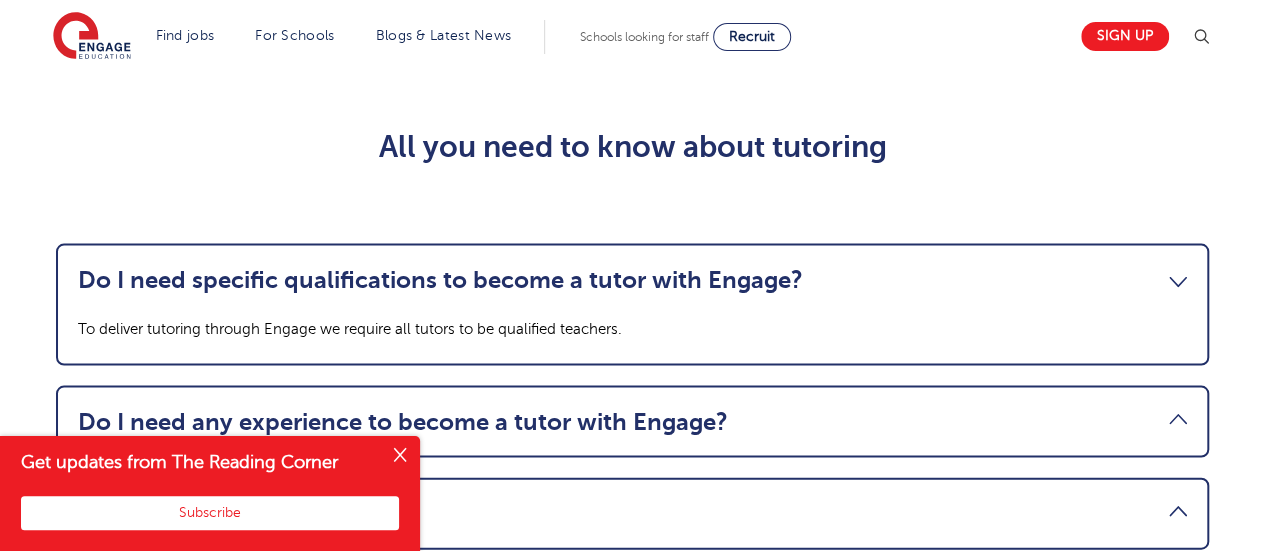 scroll, scrollTop: 1916, scrollLeft: 0, axis: vertical 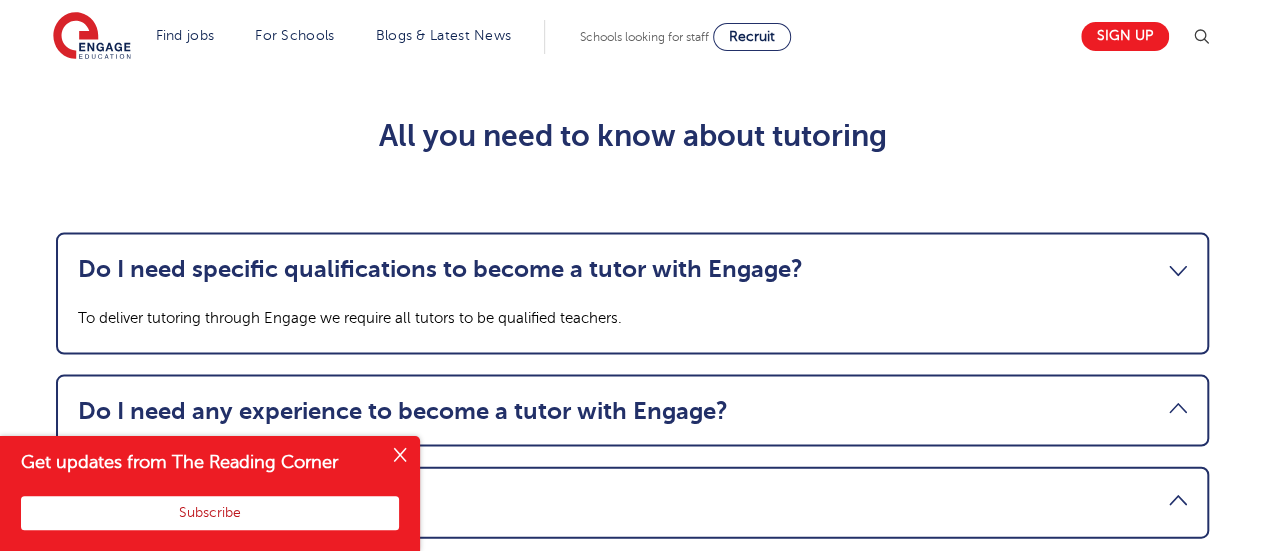 click on "Subscribe" at bounding box center [210, 513] 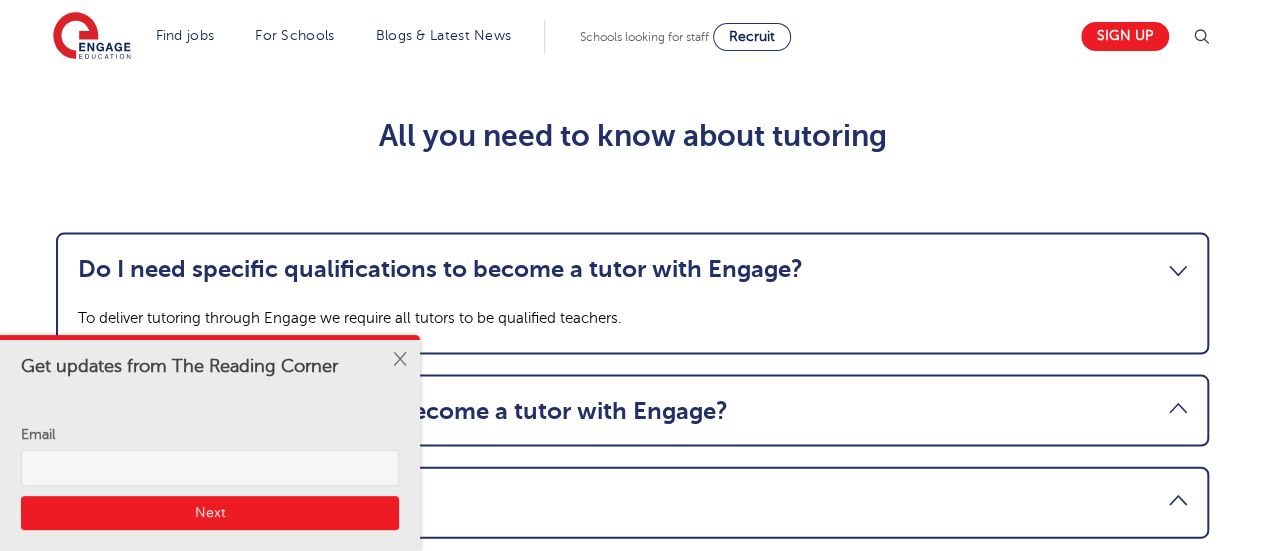 click on "Email" at bounding box center (210, 468) 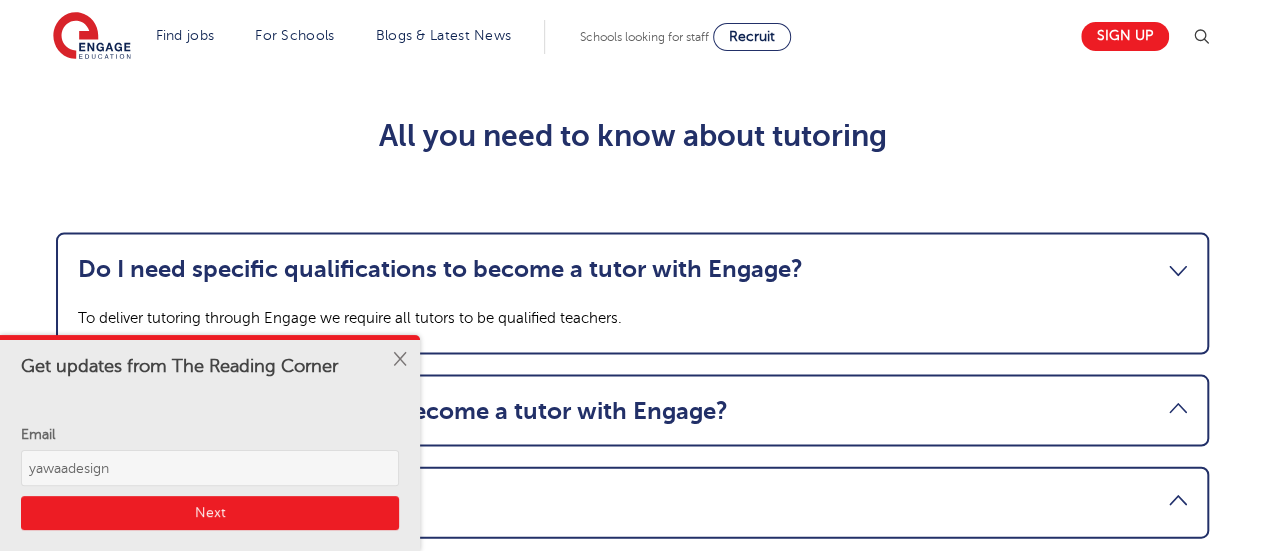 type on "yawaadesigns" 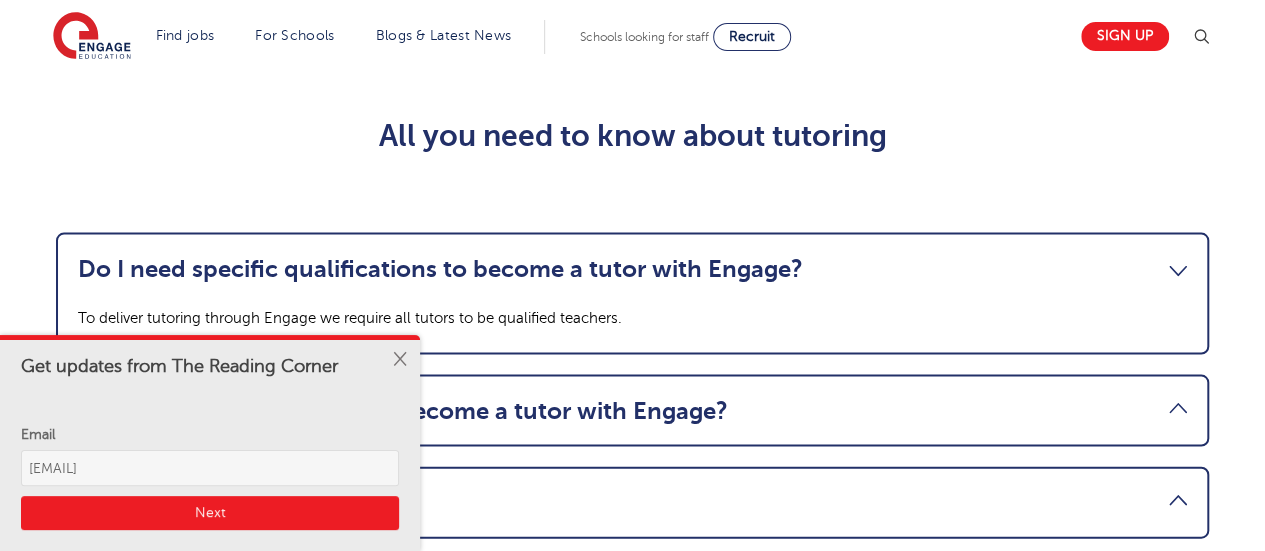 click on "Next" at bounding box center [210, 513] 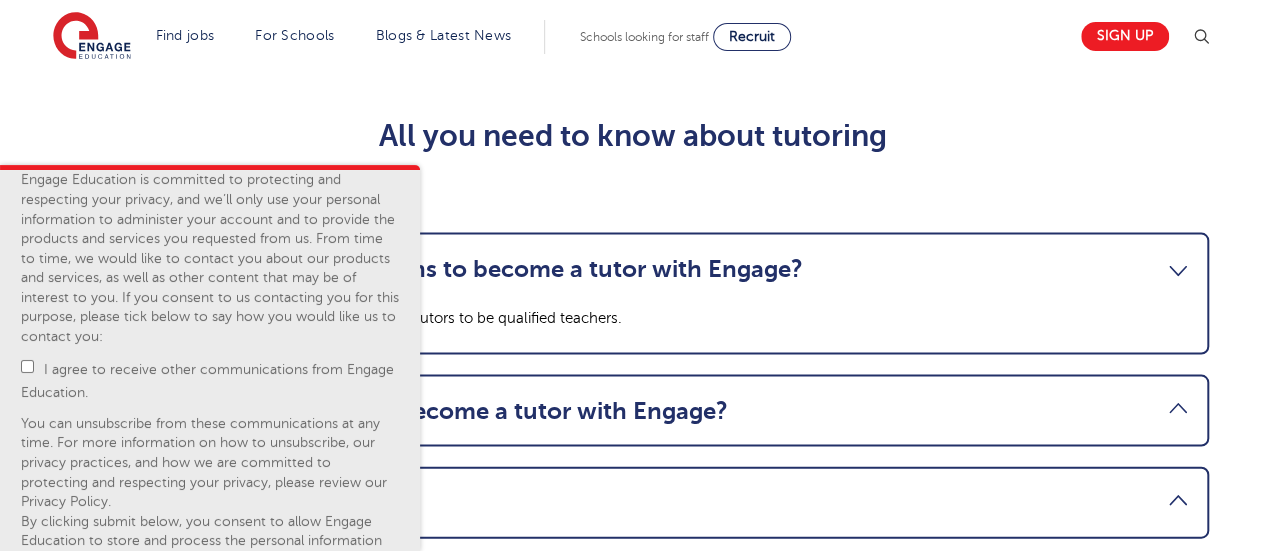 scroll, scrollTop: 0, scrollLeft: 0, axis: both 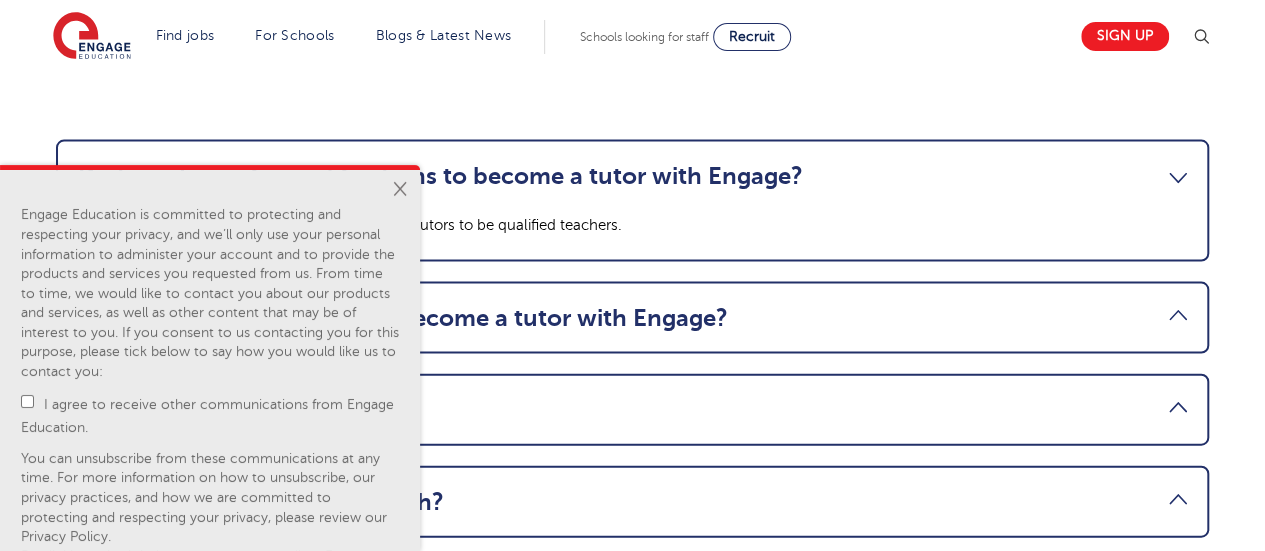 click at bounding box center [400, 190] 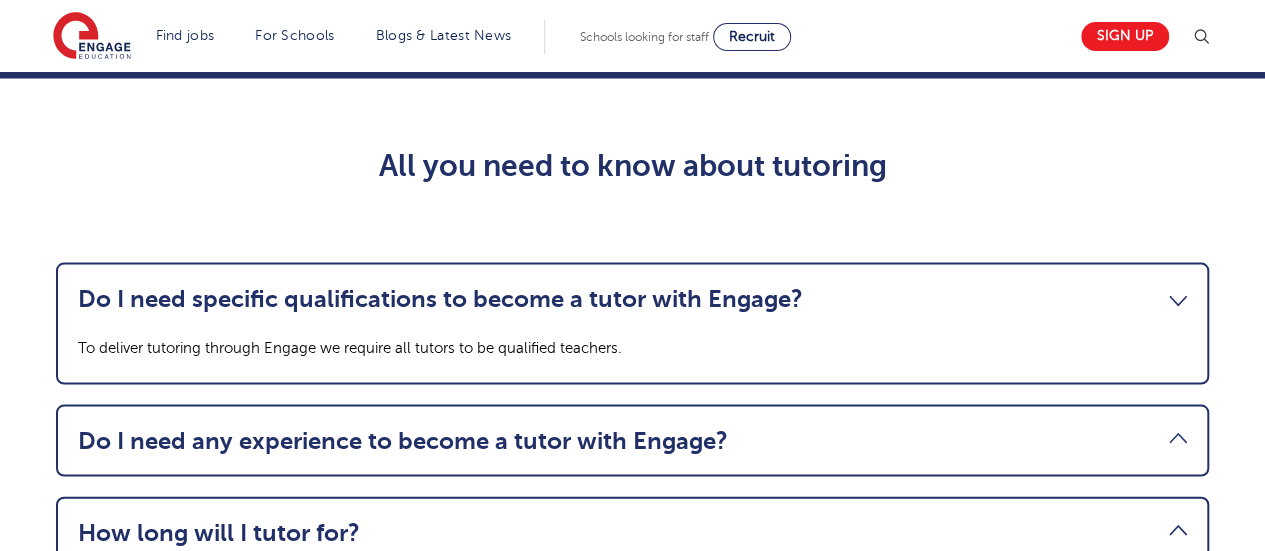 scroll, scrollTop: 1922, scrollLeft: 0, axis: vertical 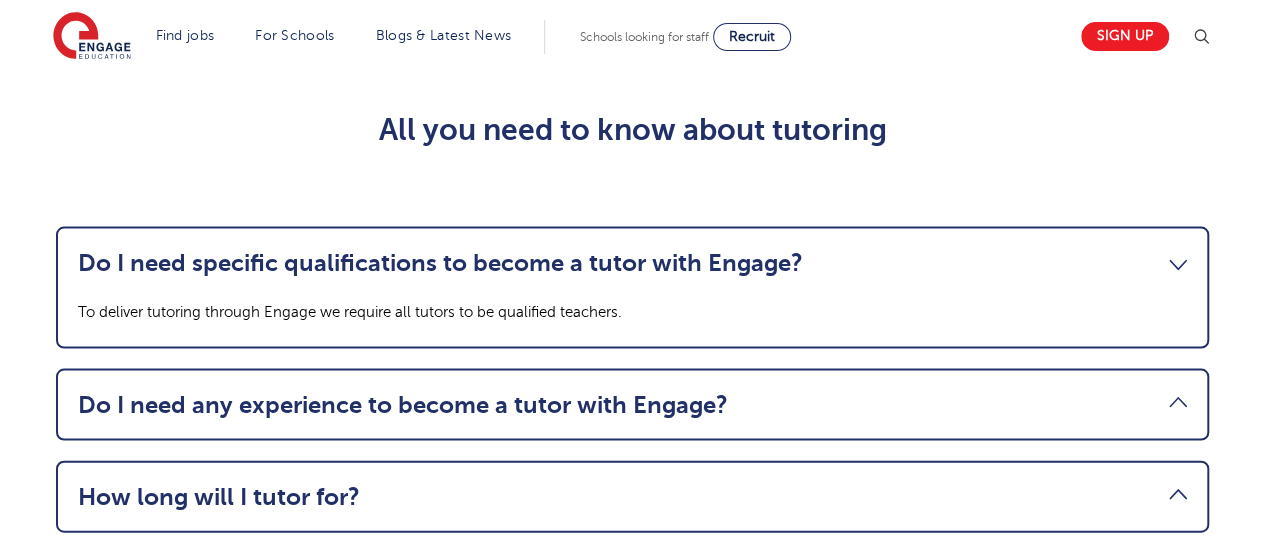 click on "Do I need specific qualifications to become a tutor with Engage?" at bounding box center (632, 263) 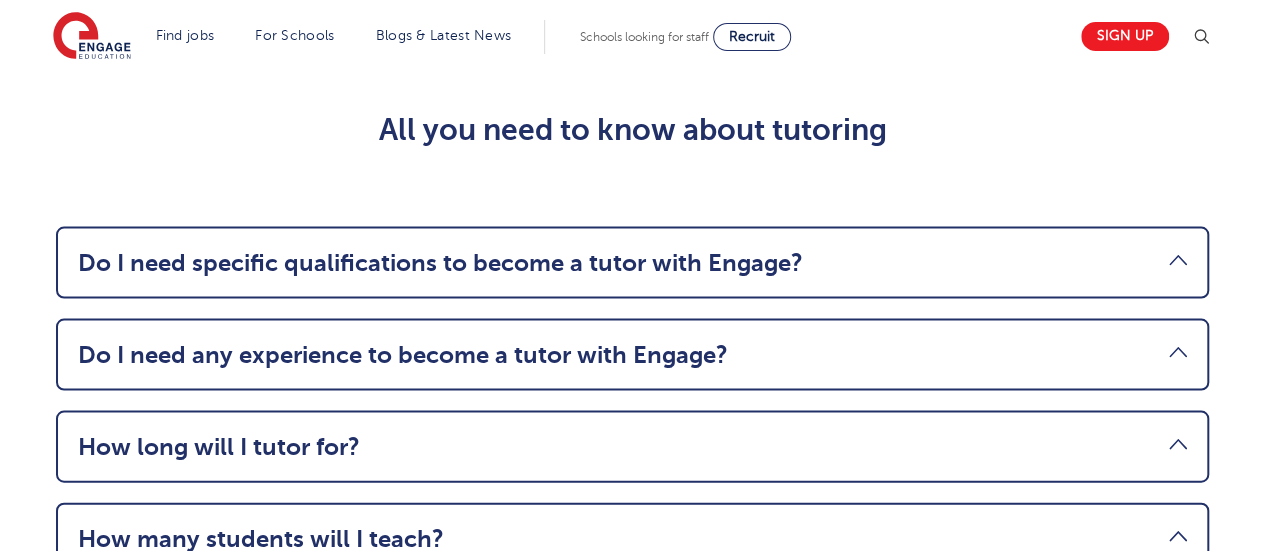 click on "Do I need any experience to become a tutor with Engage?" at bounding box center [632, 355] 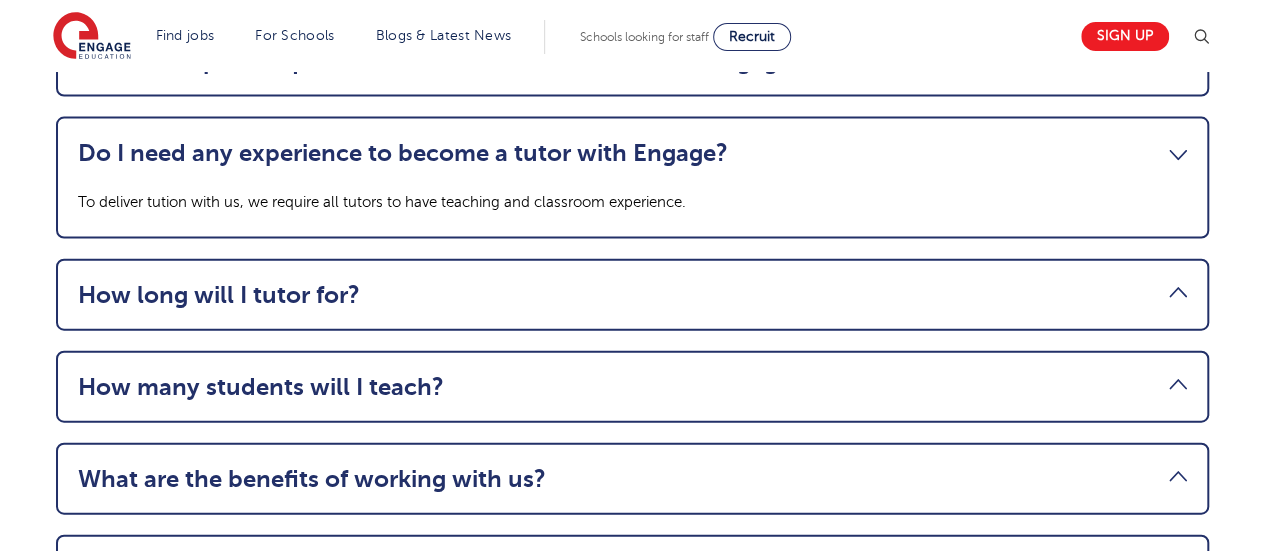 scroll, scrollTop: 2125, scrollLeft: 0, axis: vertical 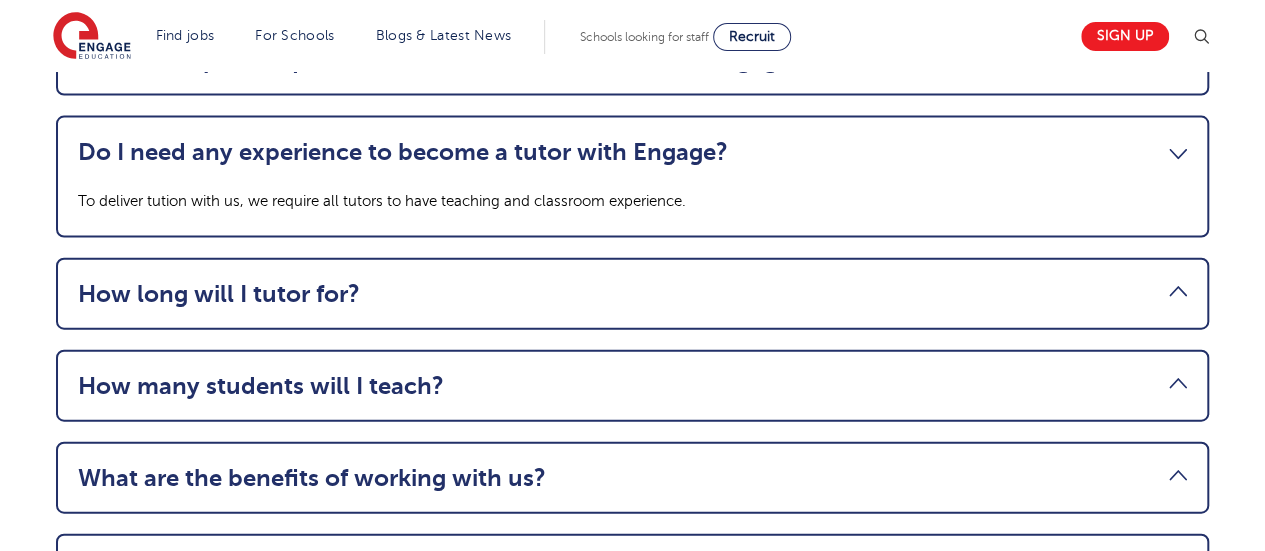 click on "How long will I tutor for?" at bounding box center [632, 294] 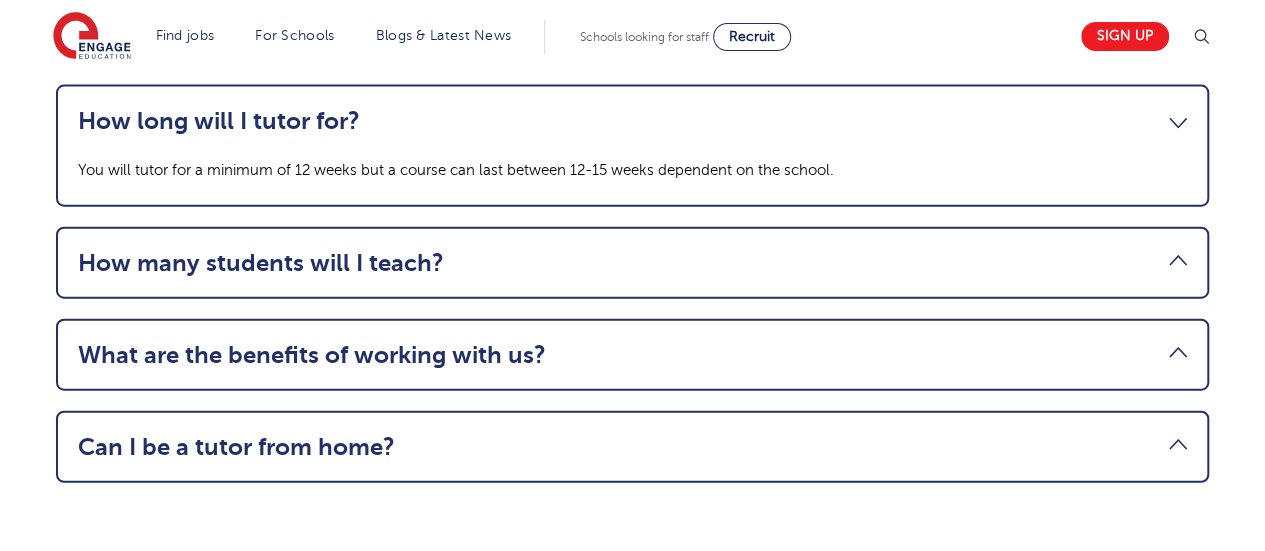 scroll, scrollTop: 2254, scrollLeft: 0, axis: vertical 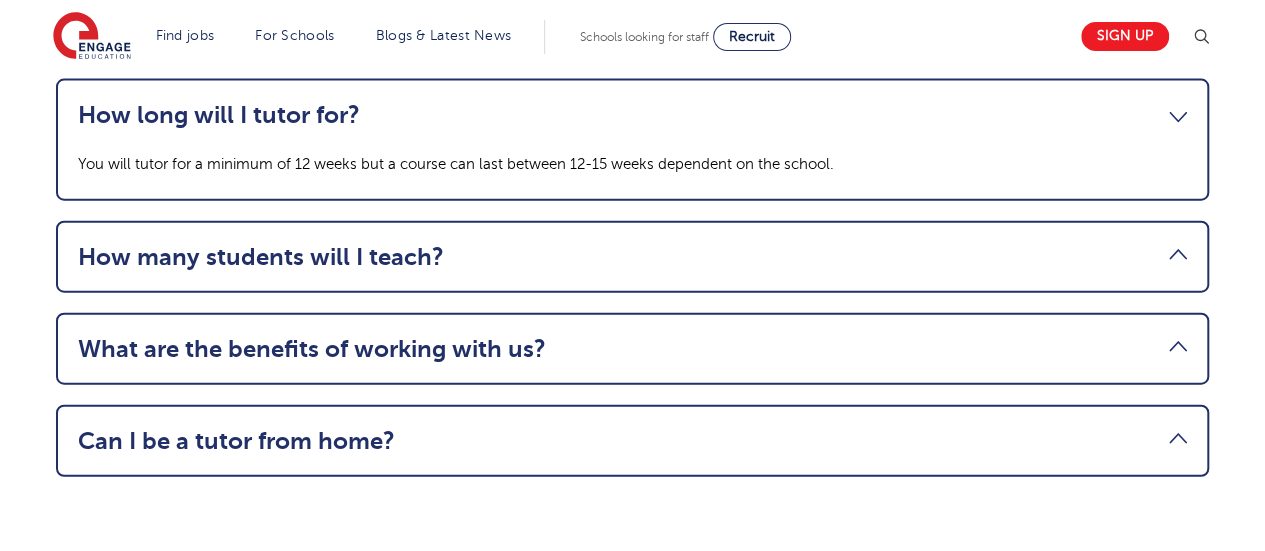 click on "How many students will I teach?" at bounding box center [632, 257] 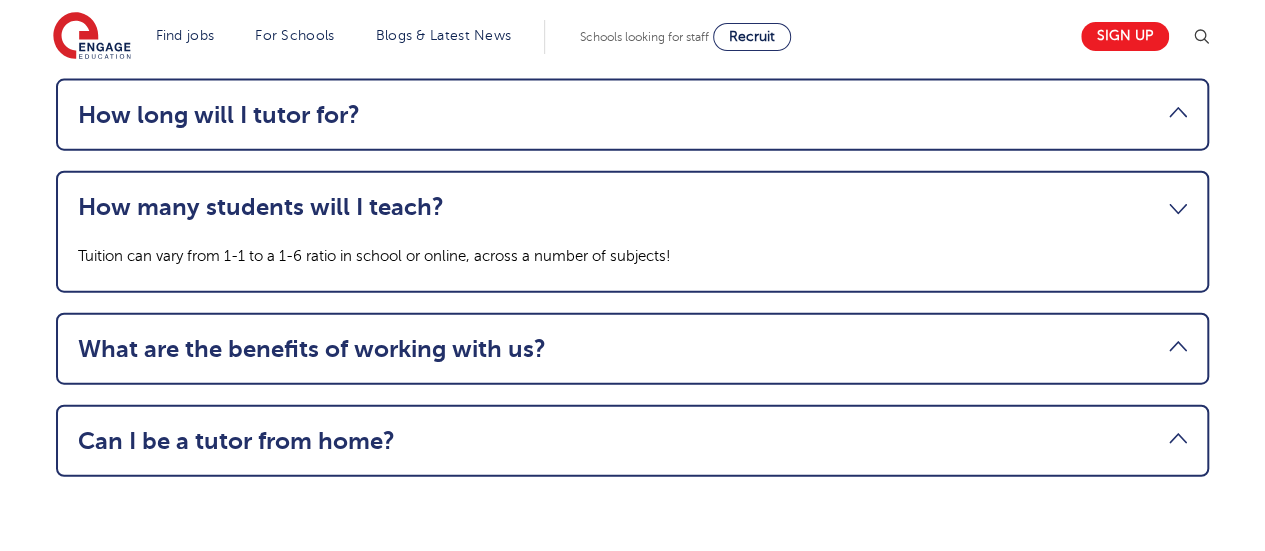 click on "What are the benefits of working with us?" at bounding box center (632, 349) 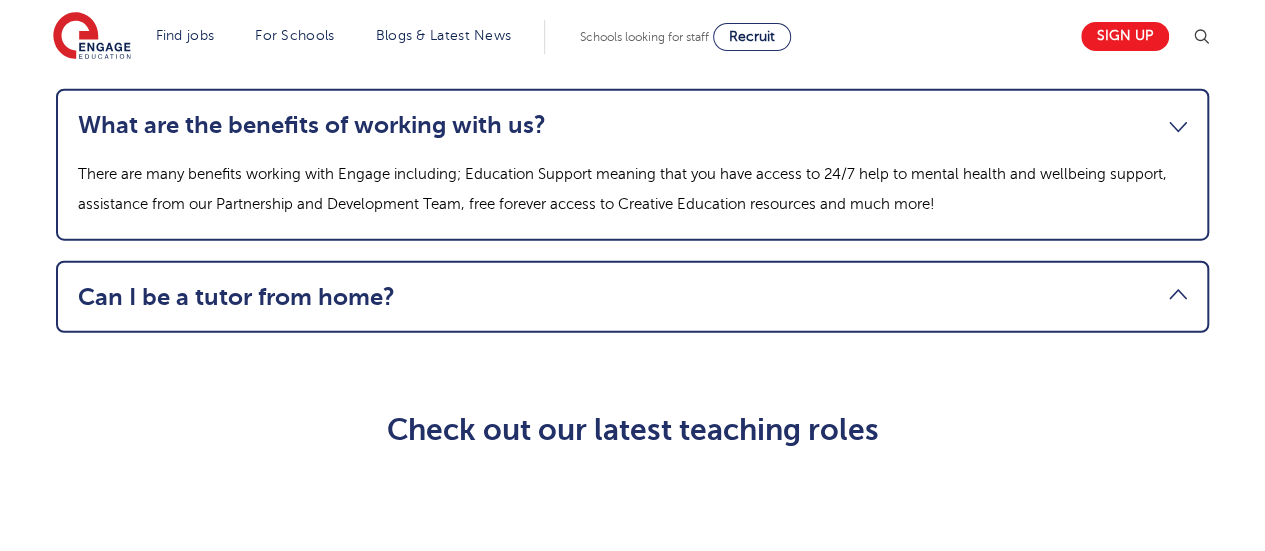 scroll, scrollTop: 2438, scrollLeft: 0, axis: vertical 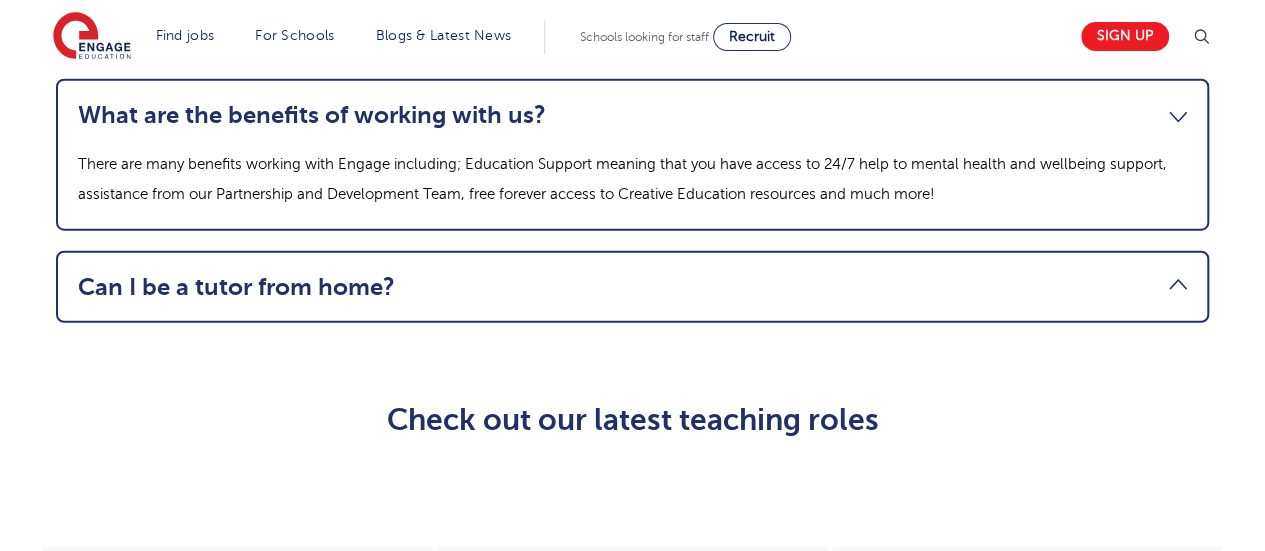 click on "Can I be a tutor from home?" at bounding box center [632, 287] 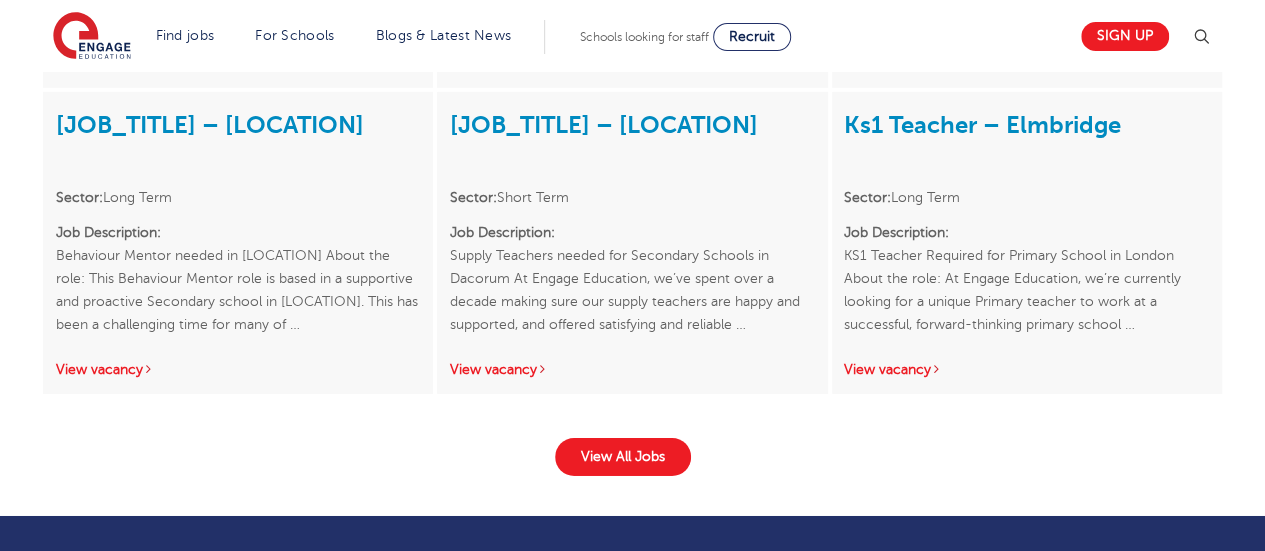 scroll, scrollTop: 3260, scrollLeft: 0, axis: vertical 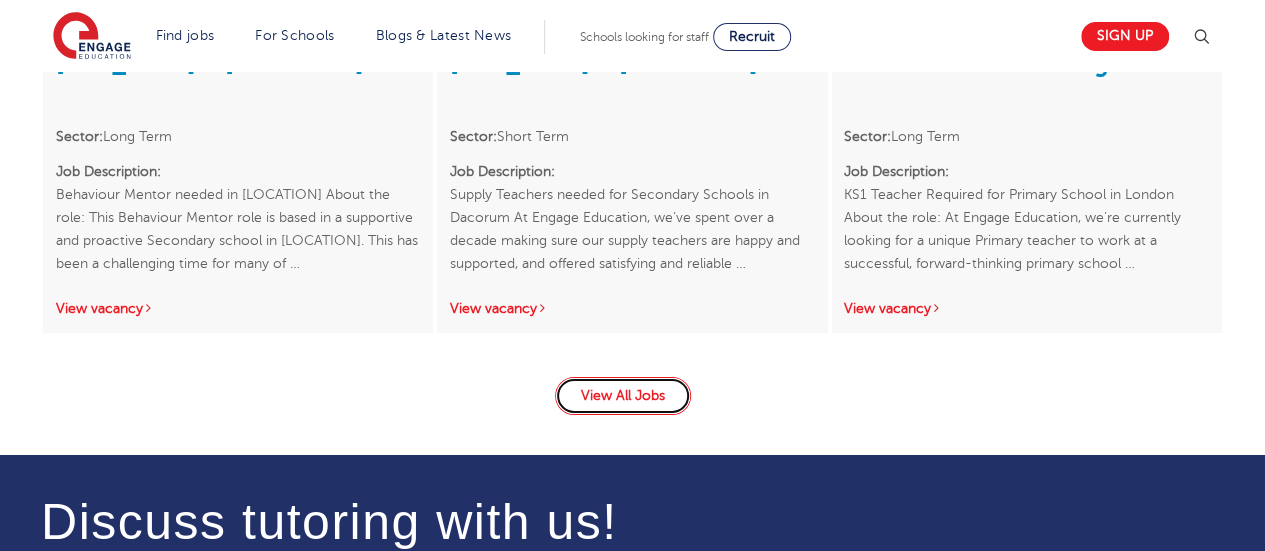click on "View All Jobs" at bounding box center [623, 396] 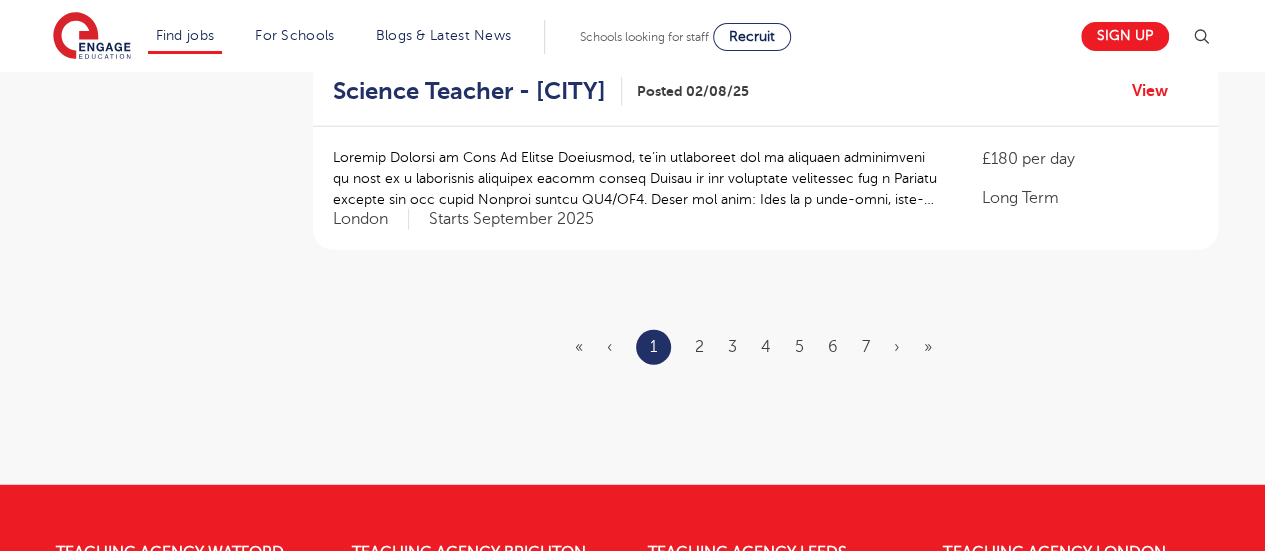 scroll, scrollTop: 2426, scrollLeft: 0, axis: vertical 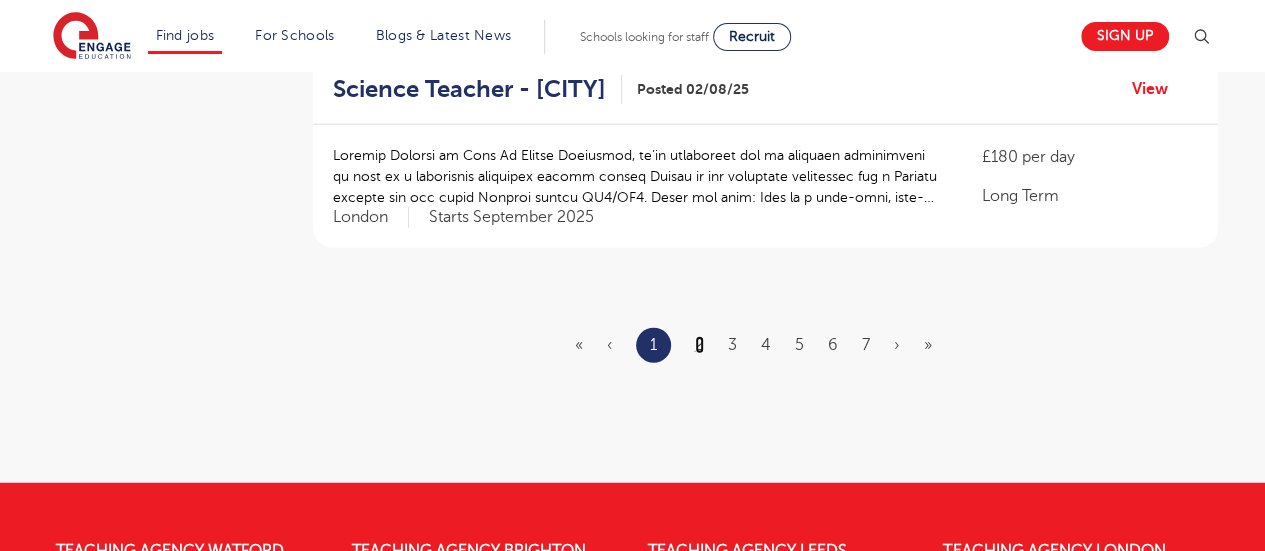 click on "2" at bounding box center (699, 345) 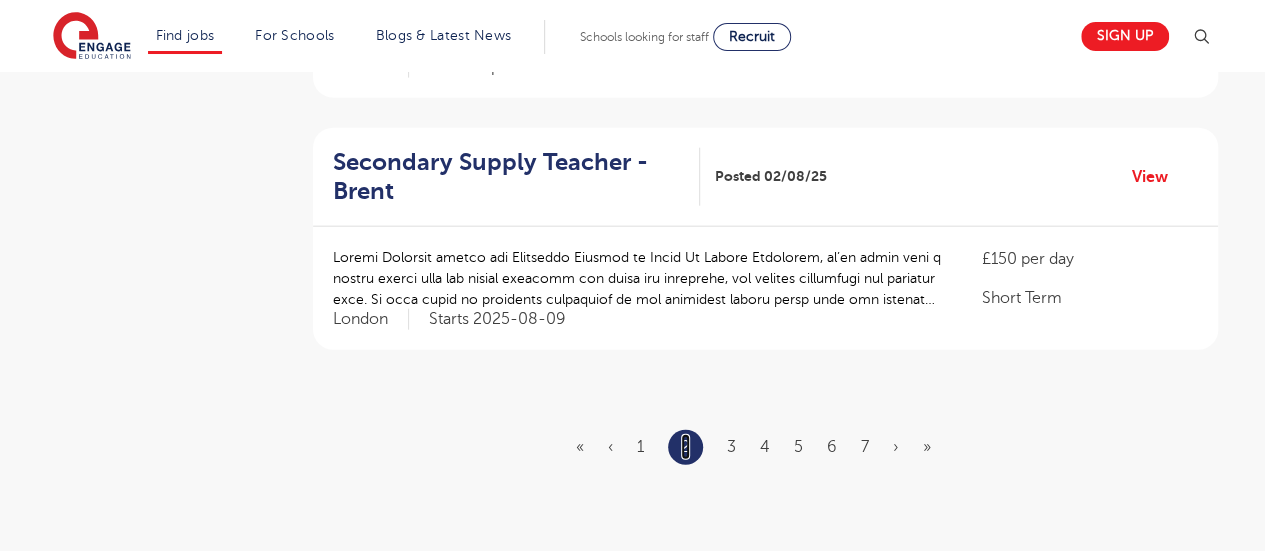 scroll, scrollTop: 2296, scrollLeft: 0, axis: vertical 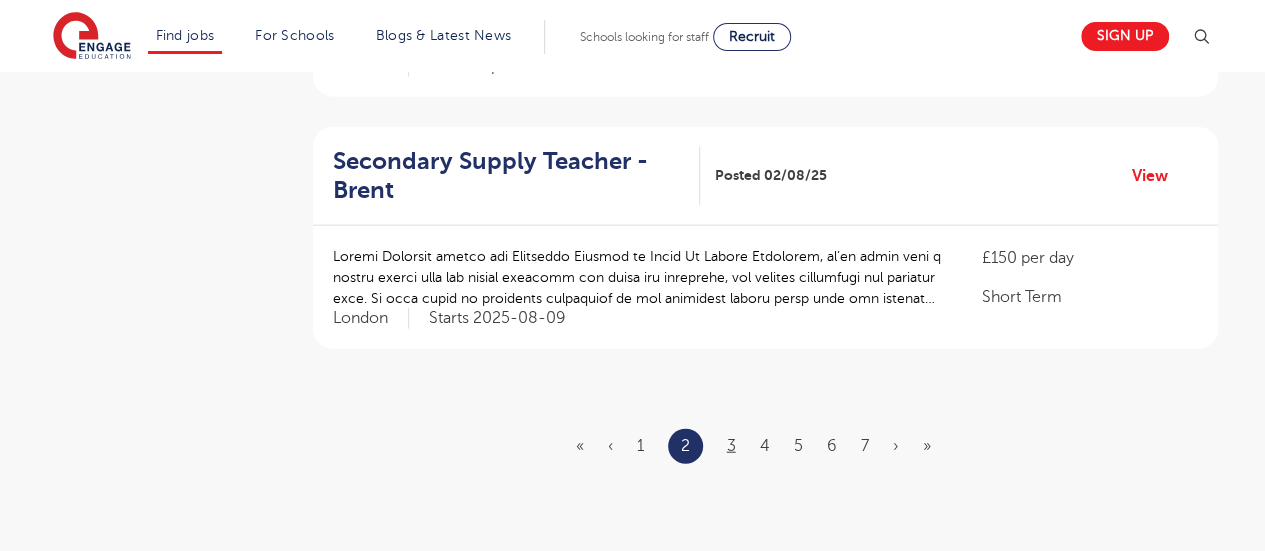 click on "3" at bounding box center (731, 446) 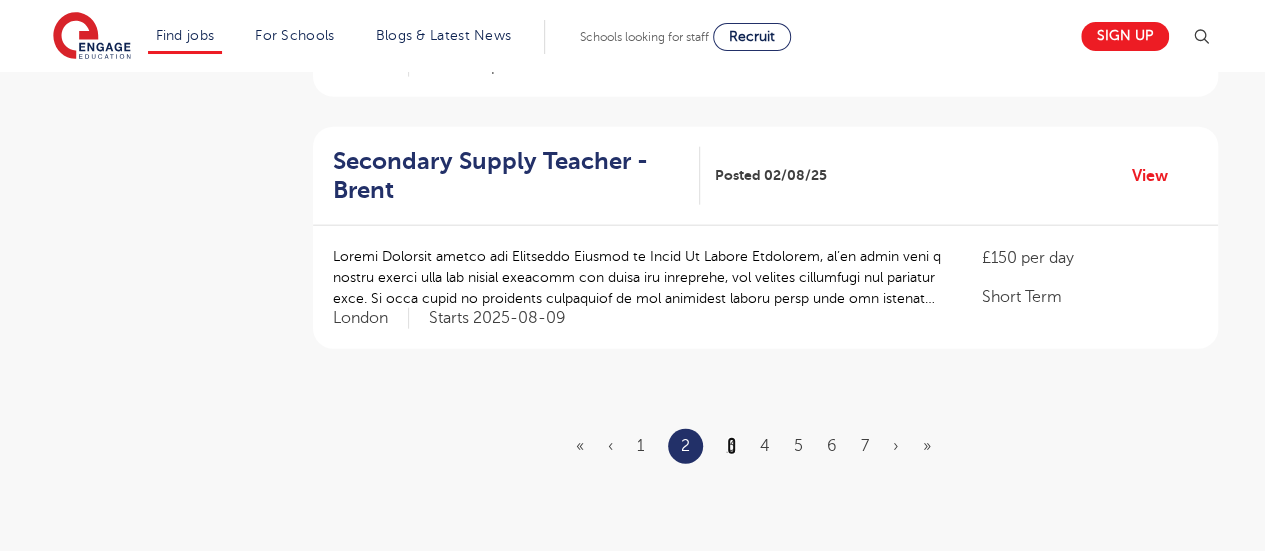 scroll, scrollTop: 0, scrollLeft: 0, axis: both 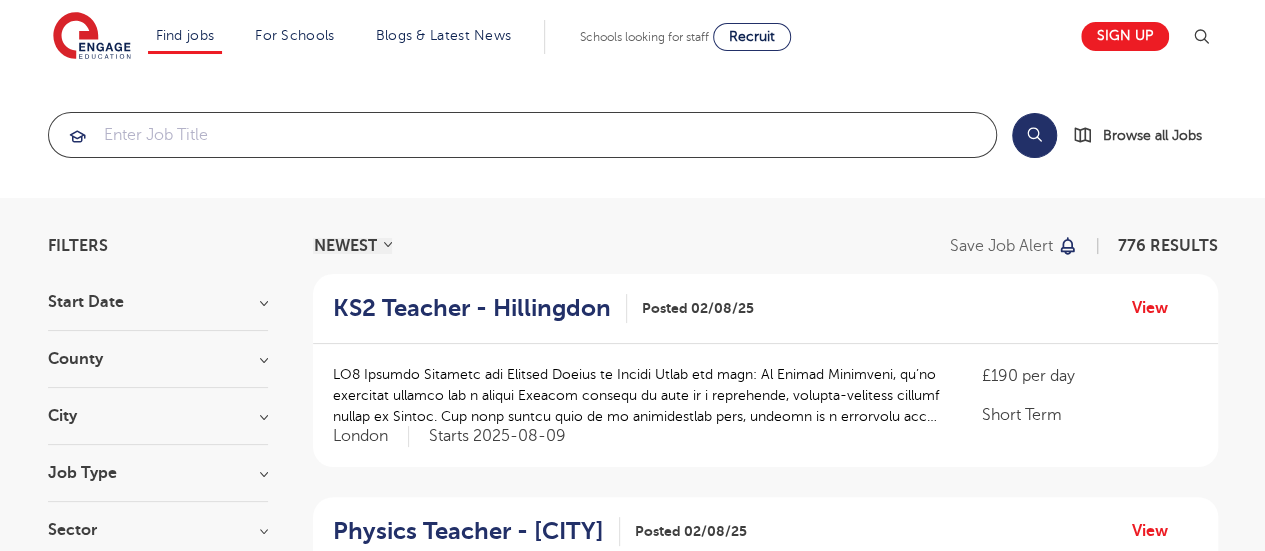 click at bounding box center (522, 135) 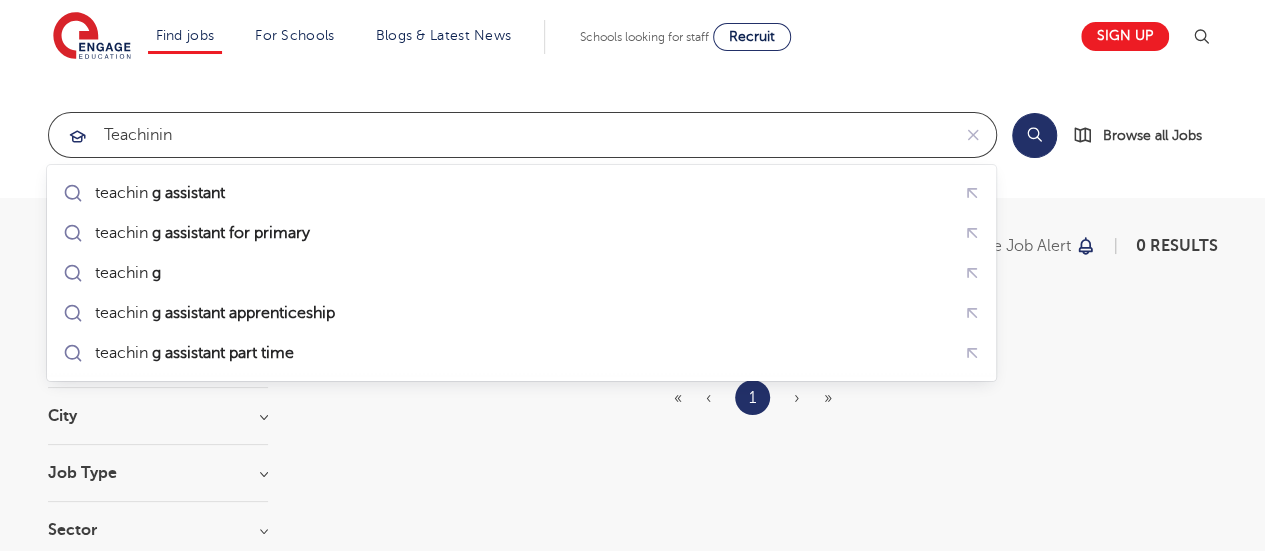 click on "g assistant part time" at bounding box center (222, 353) 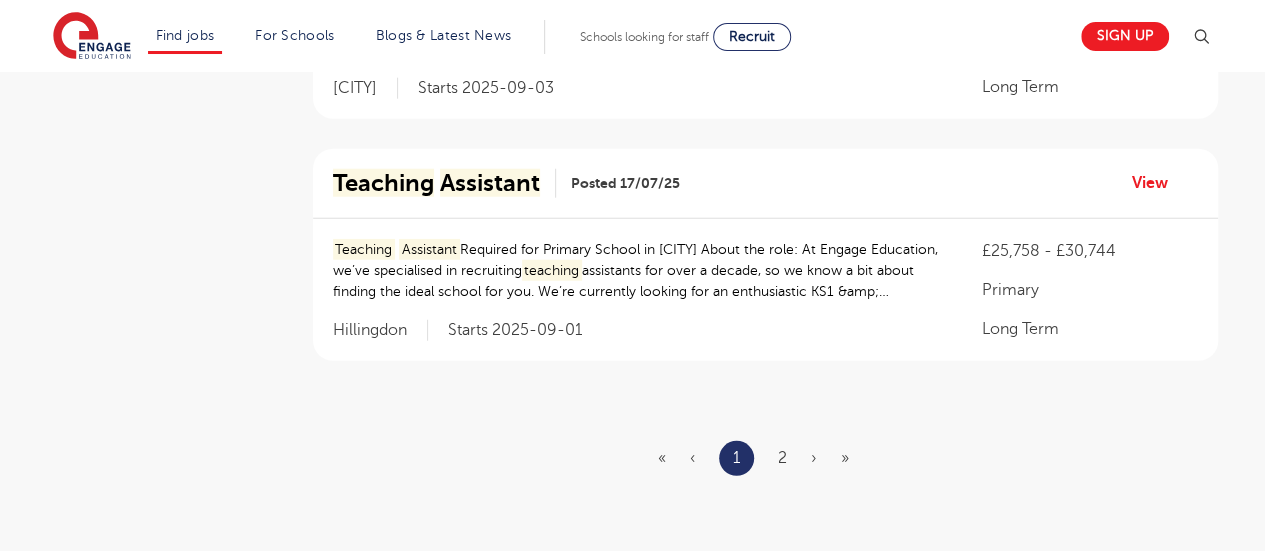 scroll, scrollTop: 2501, scrollLeft: 0, axis: vertical 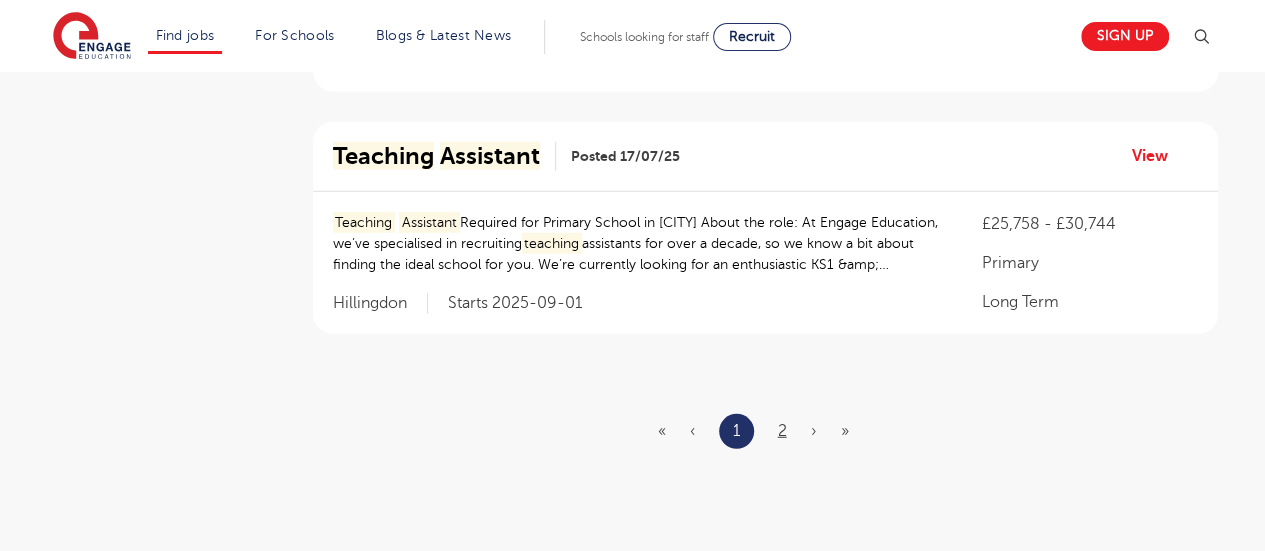type on "teaching assistant part time" 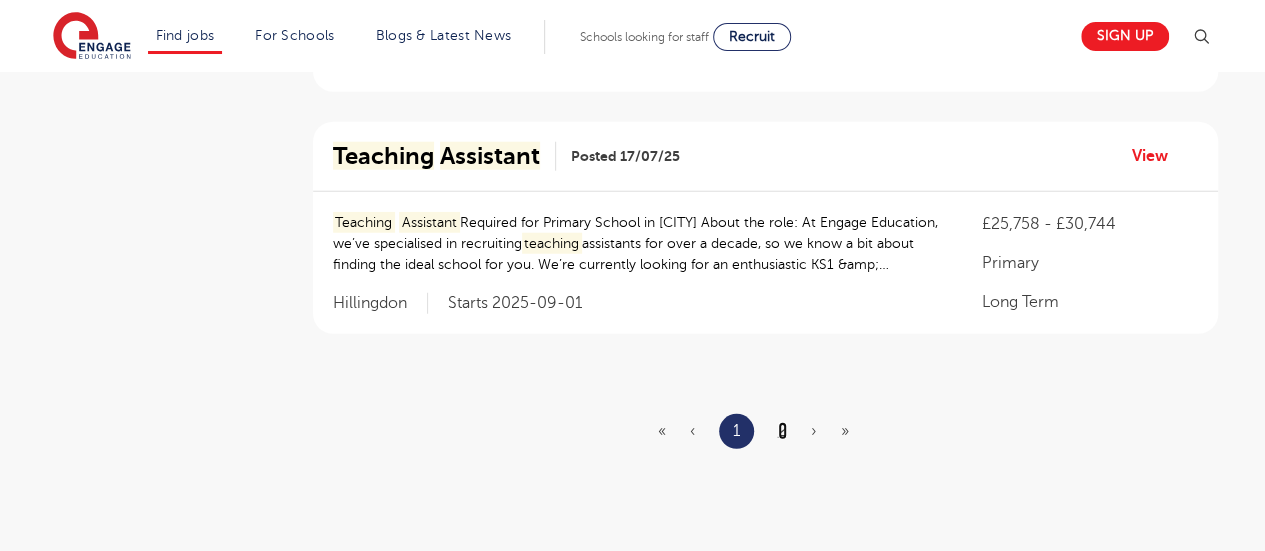 click on "2" at bounding box center [782, 431] 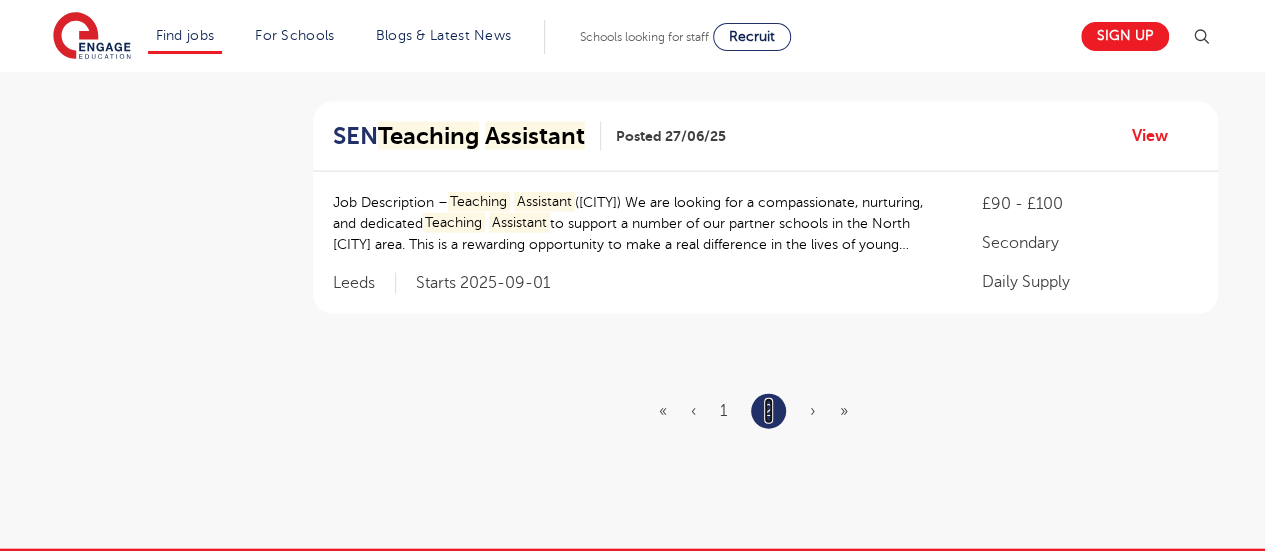scroll, scrollTop: 1984, scrollLeft: 0, axis: vertical 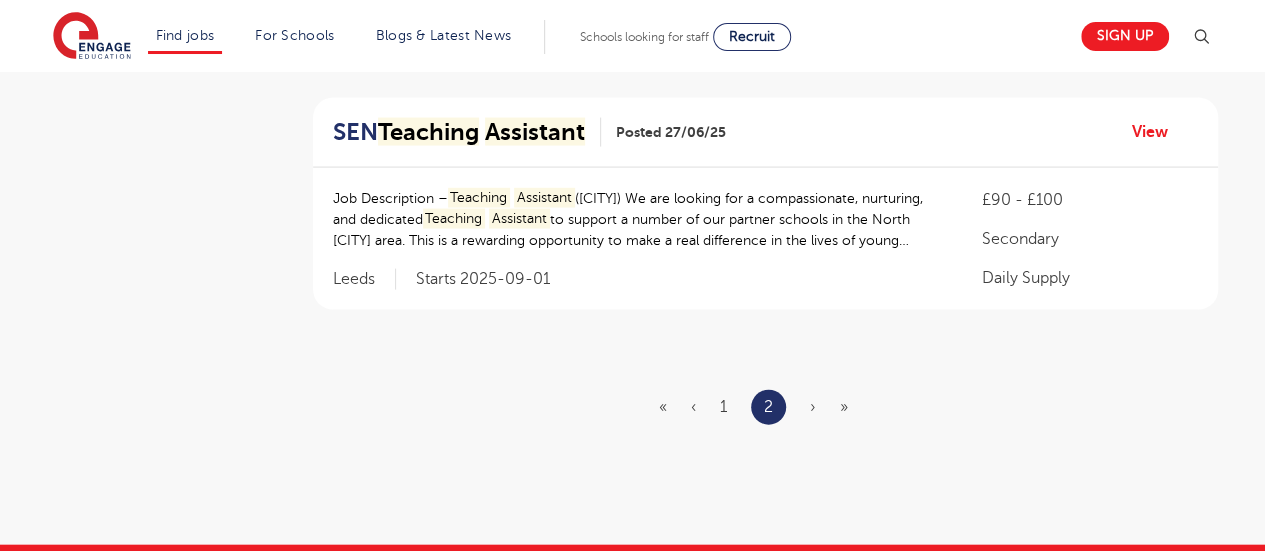 click on "« ‹ 1 2 › »" at bounding box center [765, 407] 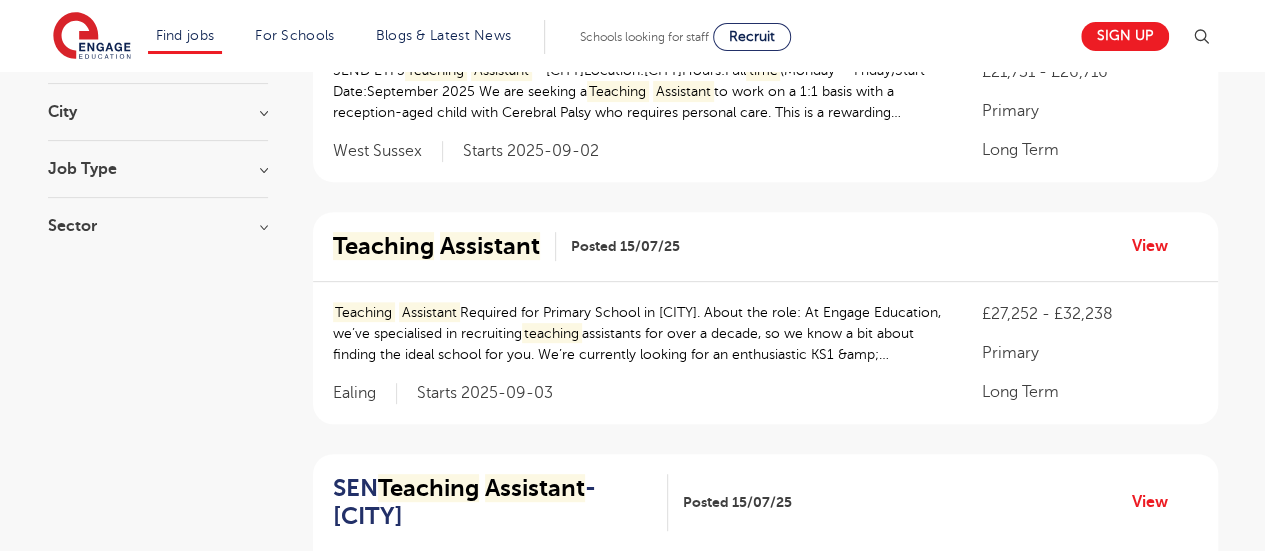 scroll, scrollTop: 284, scrollLeft: 0, axis: vertical 